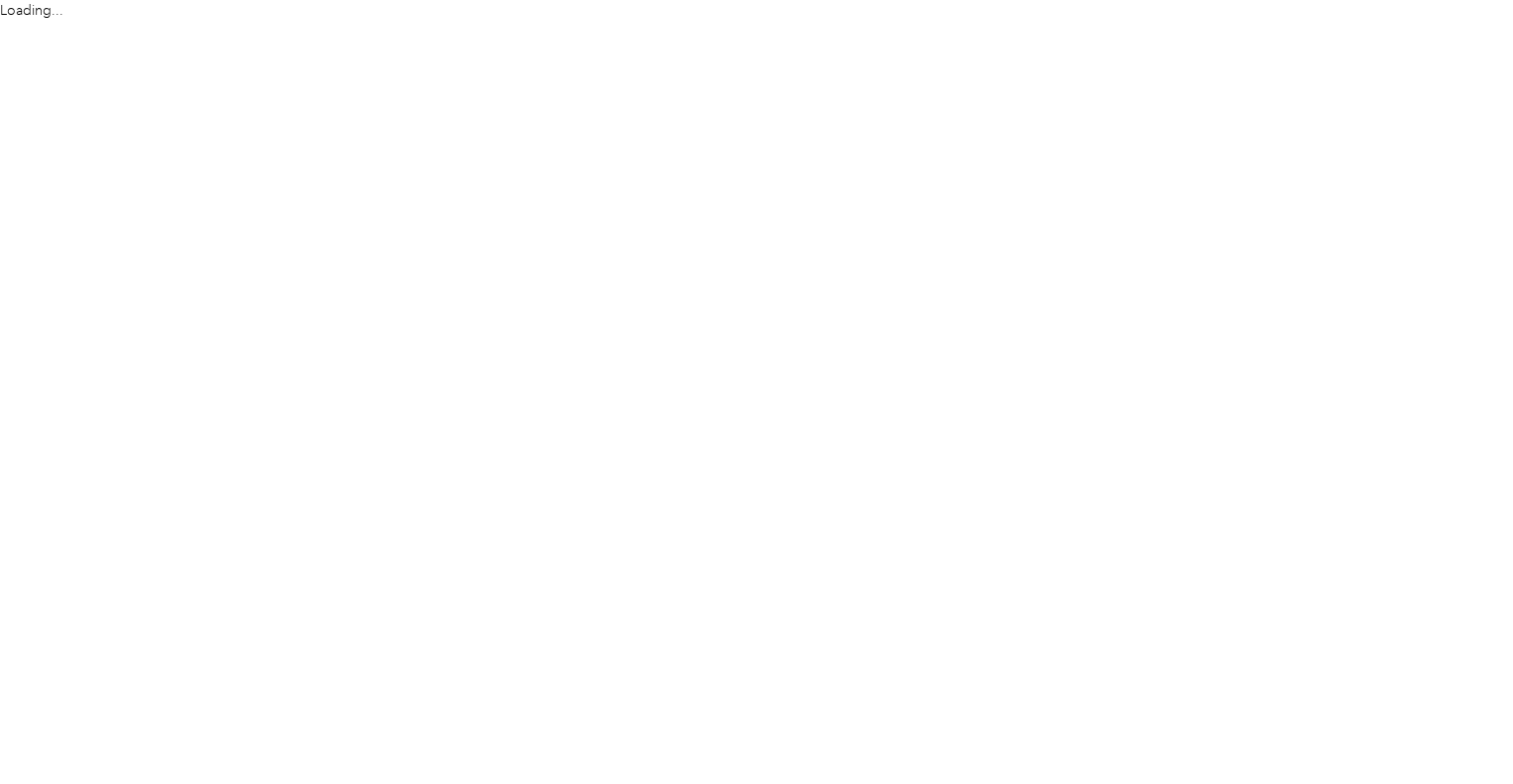 scroll, scrollTop: 0, scrollLeft: 0, axis: both 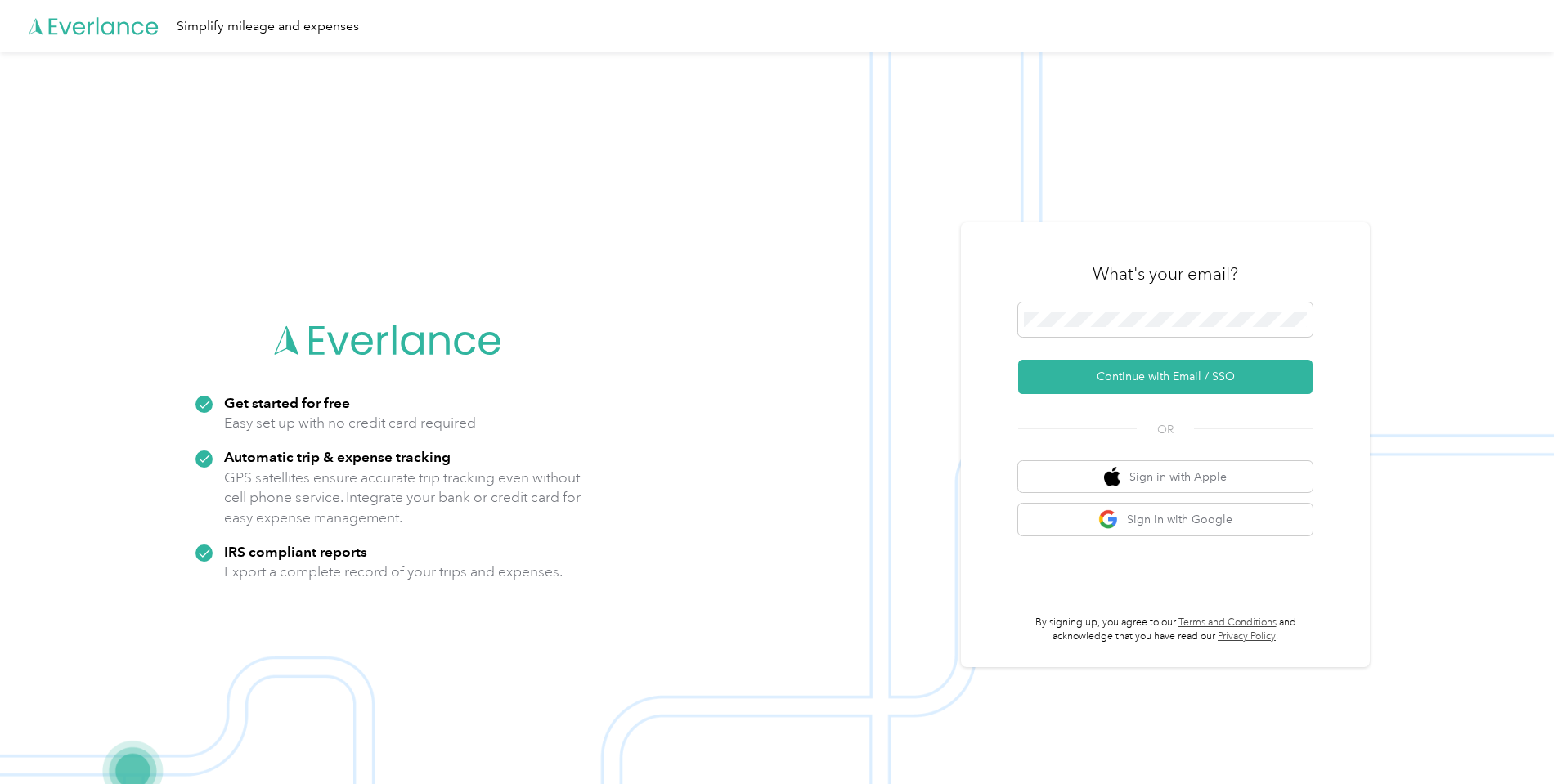 click at bounding box center [1165, 320] 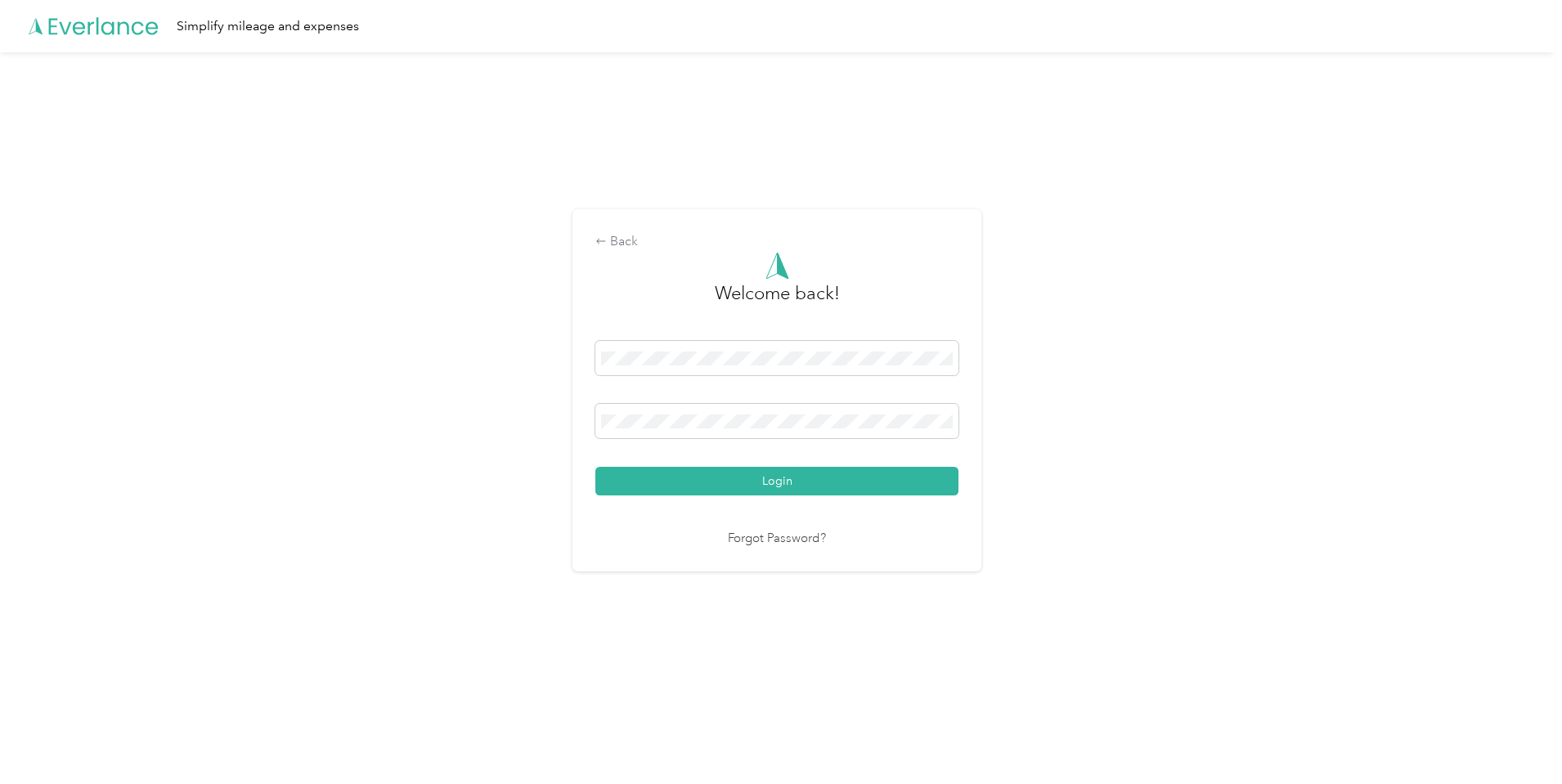 click on "Login" at bounding box center [777, 481] 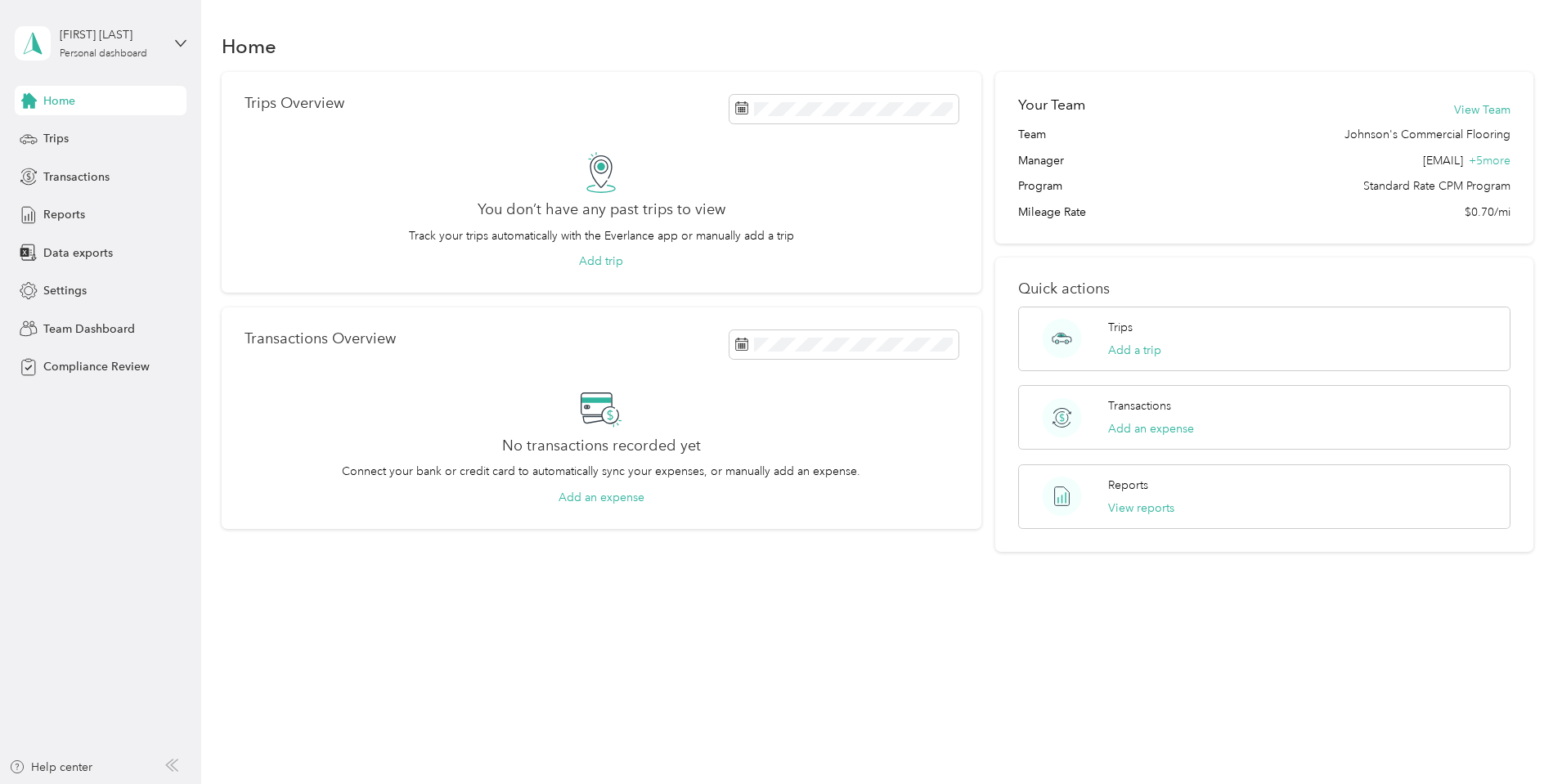 click on "[FIRST] [LAST]" at bounding box center (110, 34) 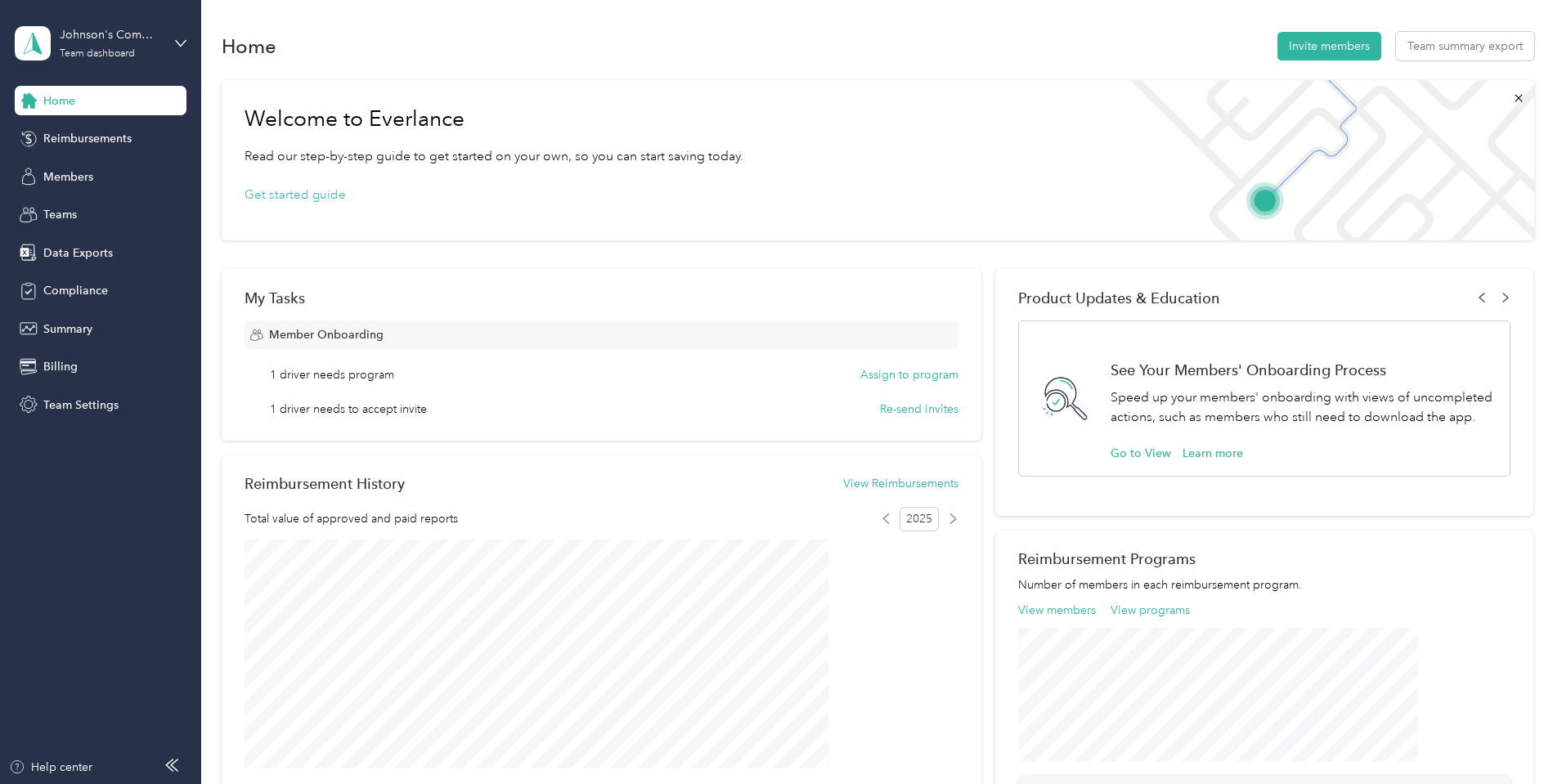 click on "Reimbursements" at bounding box center (88, 138) 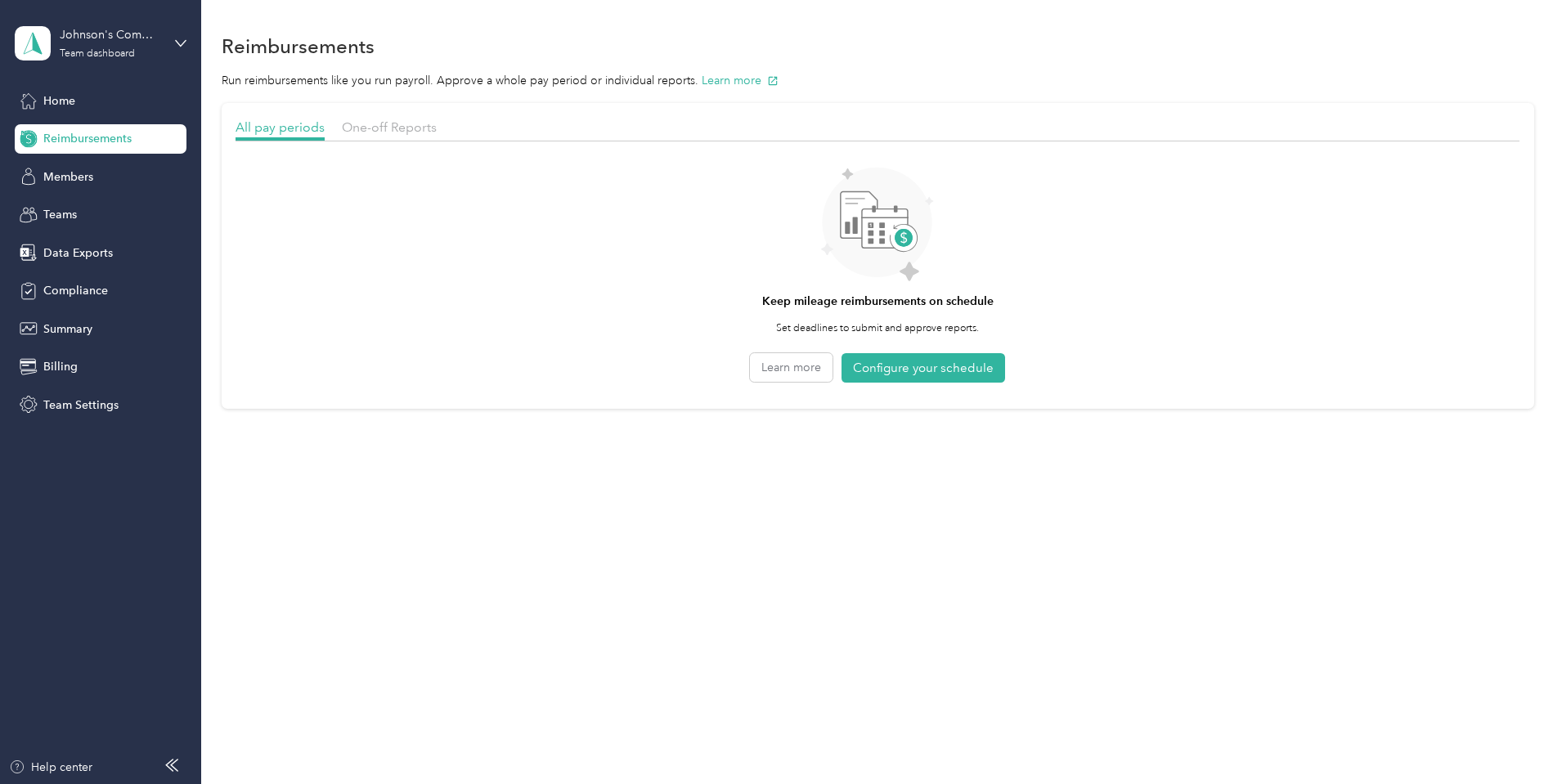 click on "One-off Reports" at bounding box center (389, 128) 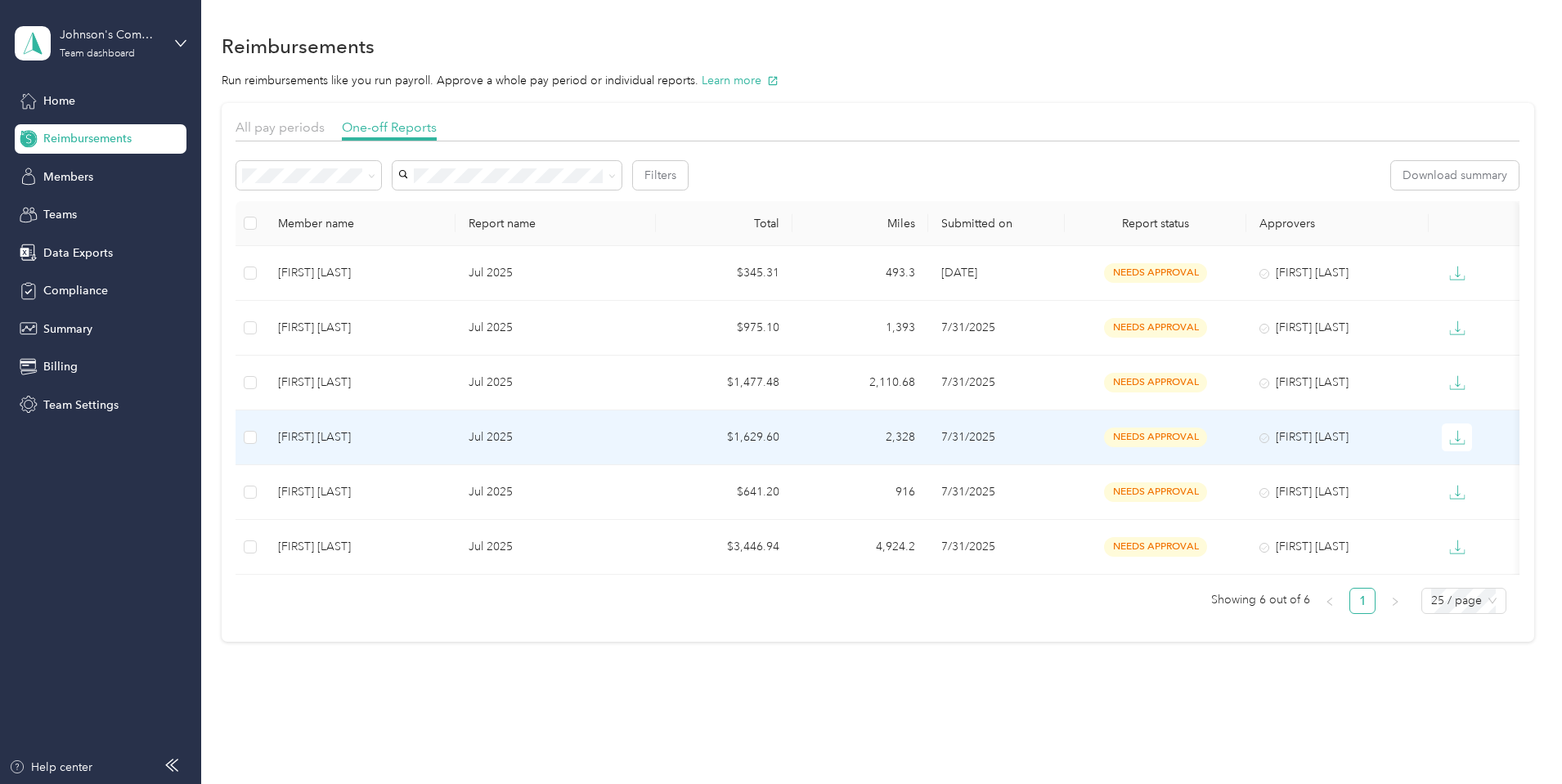 scroll, scrollTop: 38, scrollLeft: 0, axis: vertical 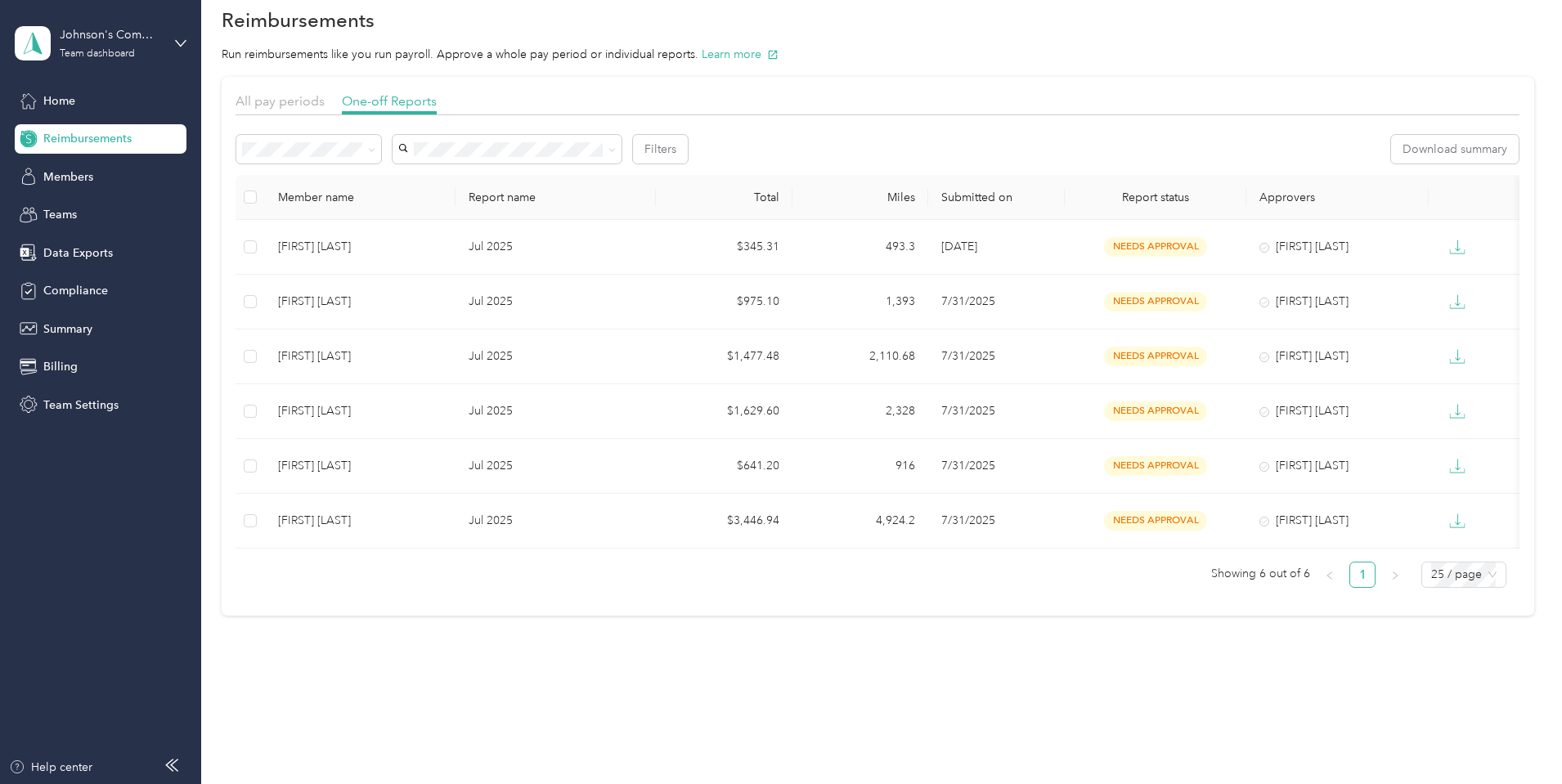 click on "25 / page" at bounding box center [1464, 575] 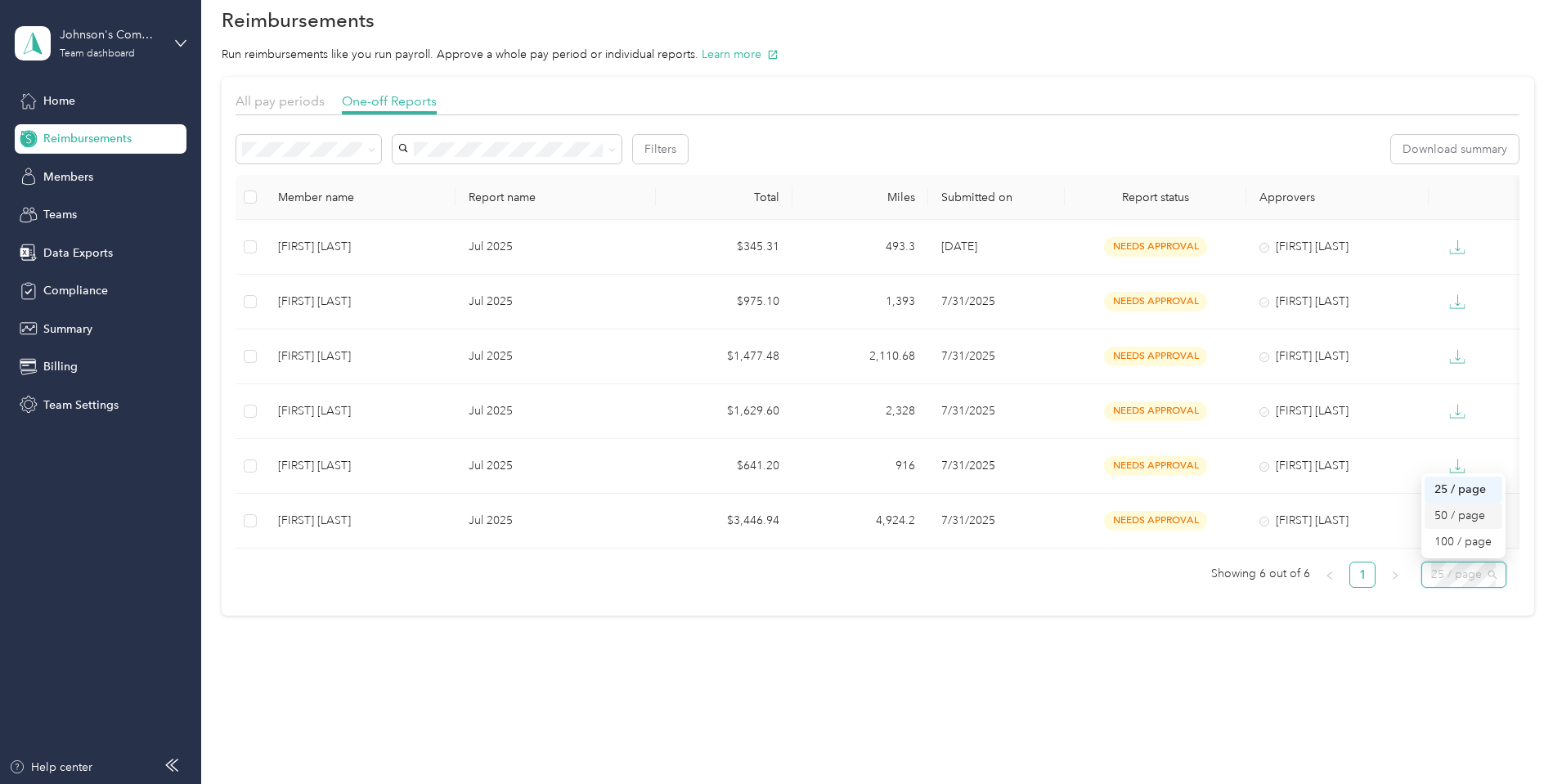 click on "50 / page" at bounding box center (1463, 516) 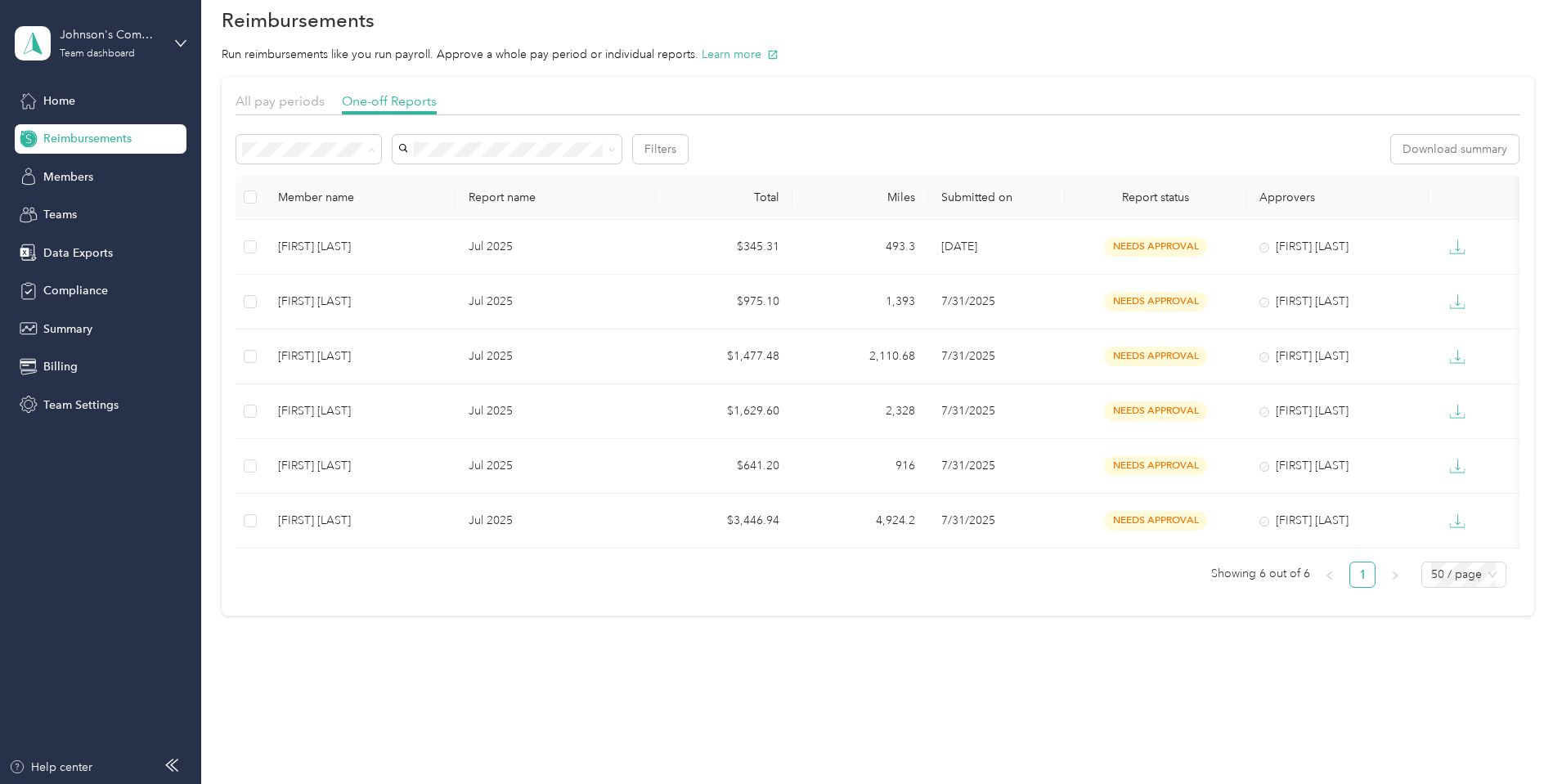 click on "All" at bounding box center [418, 167] 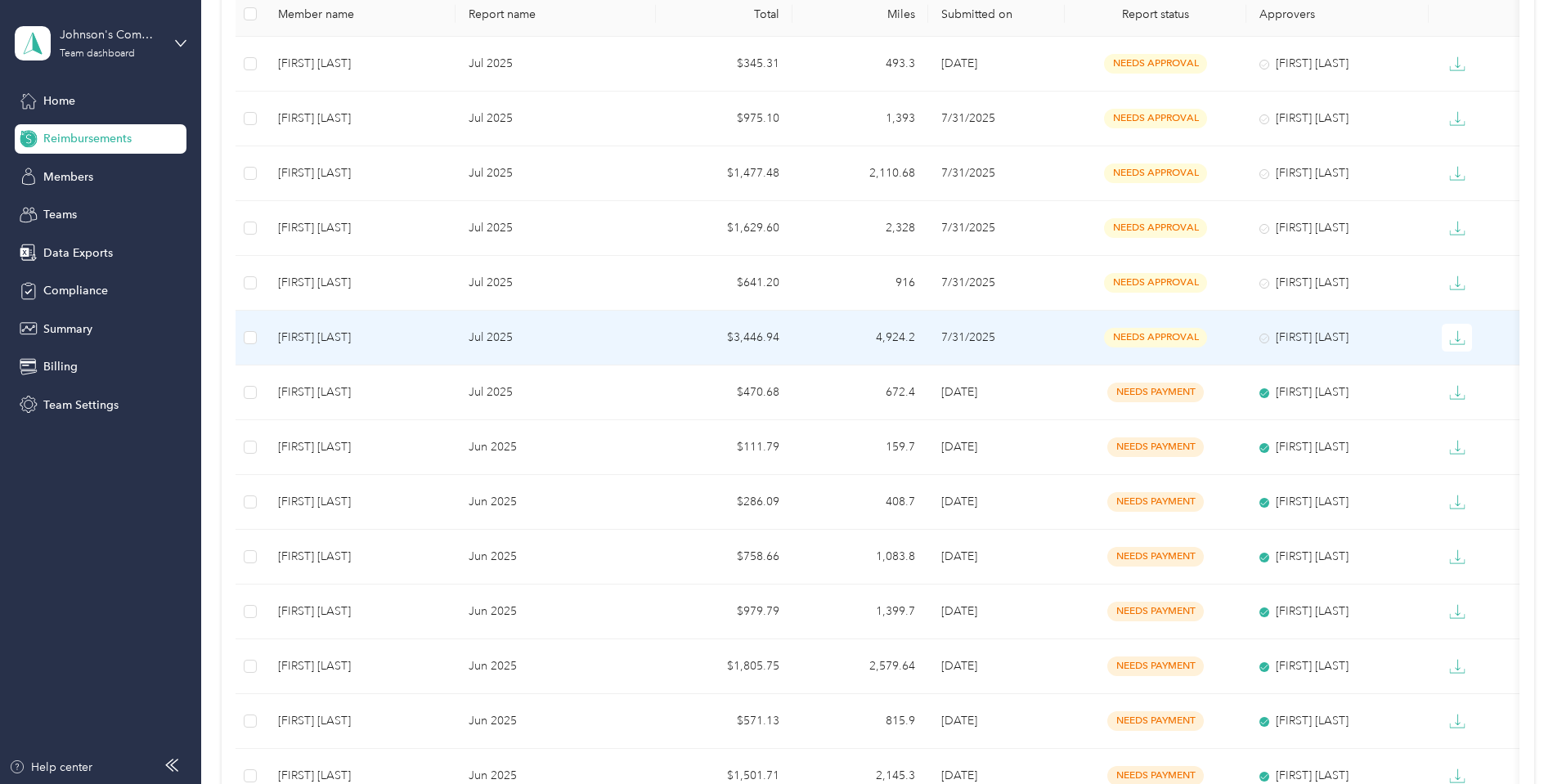 scroll, scrollTop: 82, scrollLeft: 0, axis: vertical 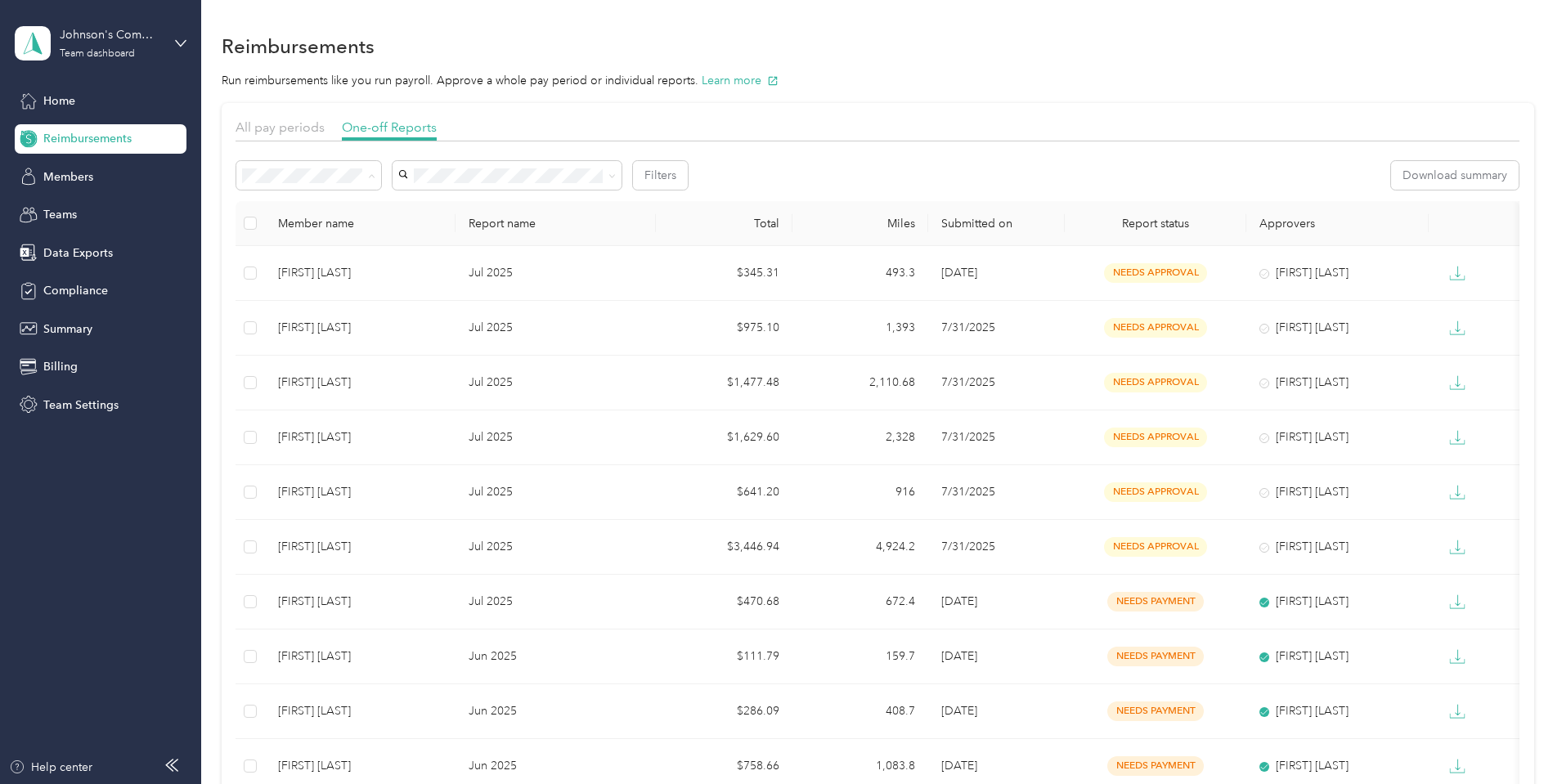 click on "Needs approval" at bounding box center [399, 234] 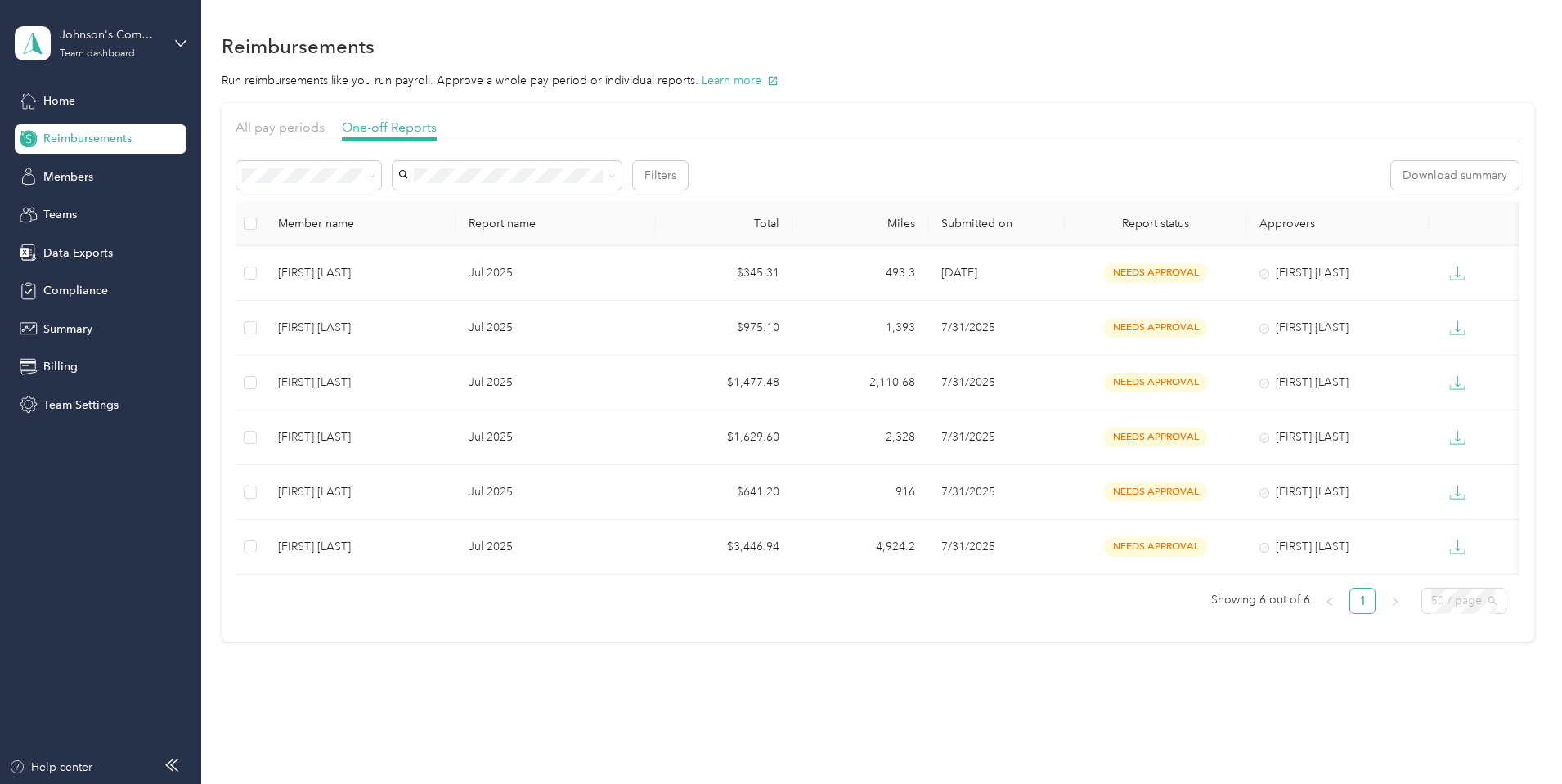 click on "50 / page" at bounding box center (1464, 601) 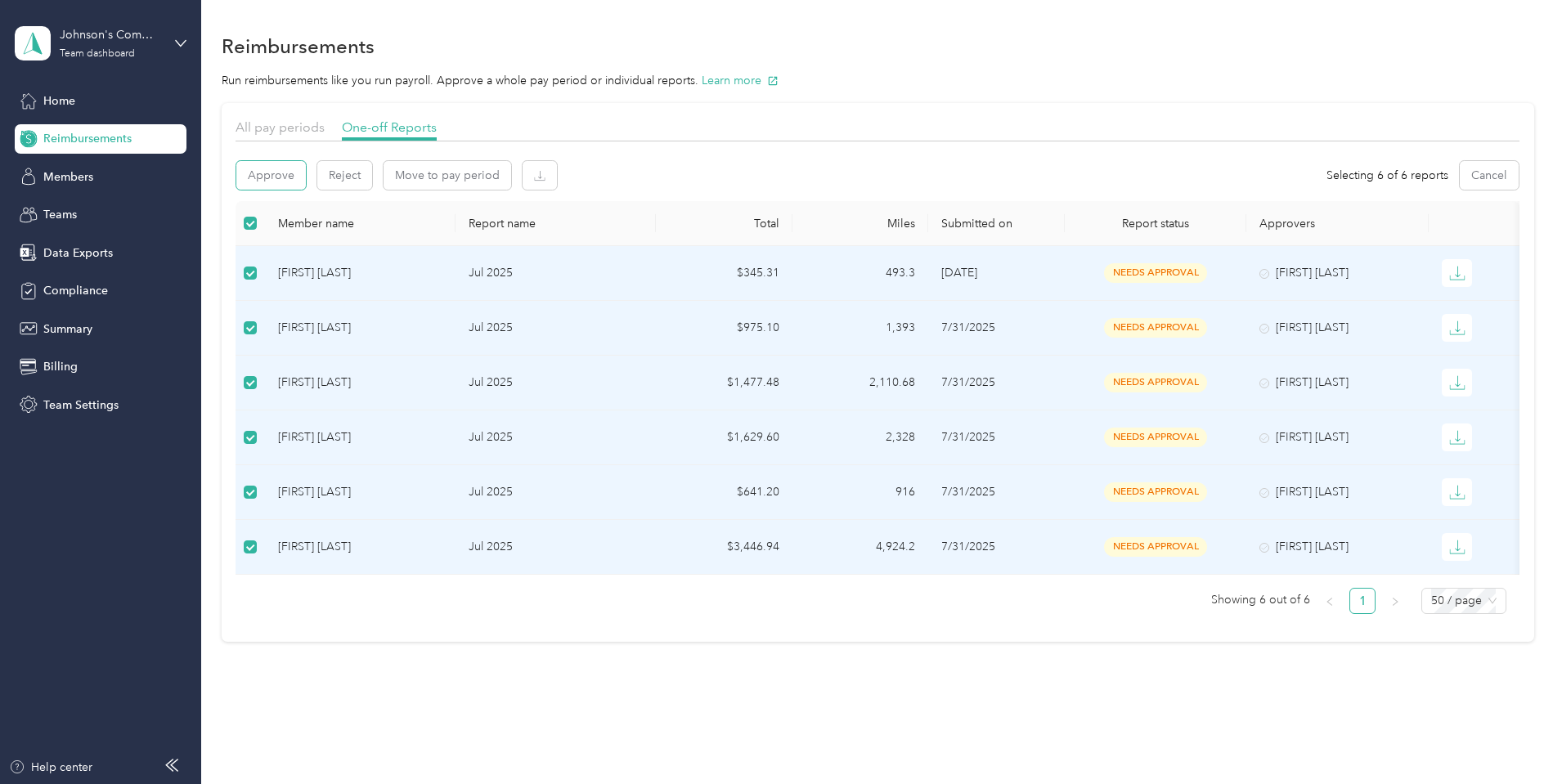 click on "Approve" at bounding box center (271, 175) 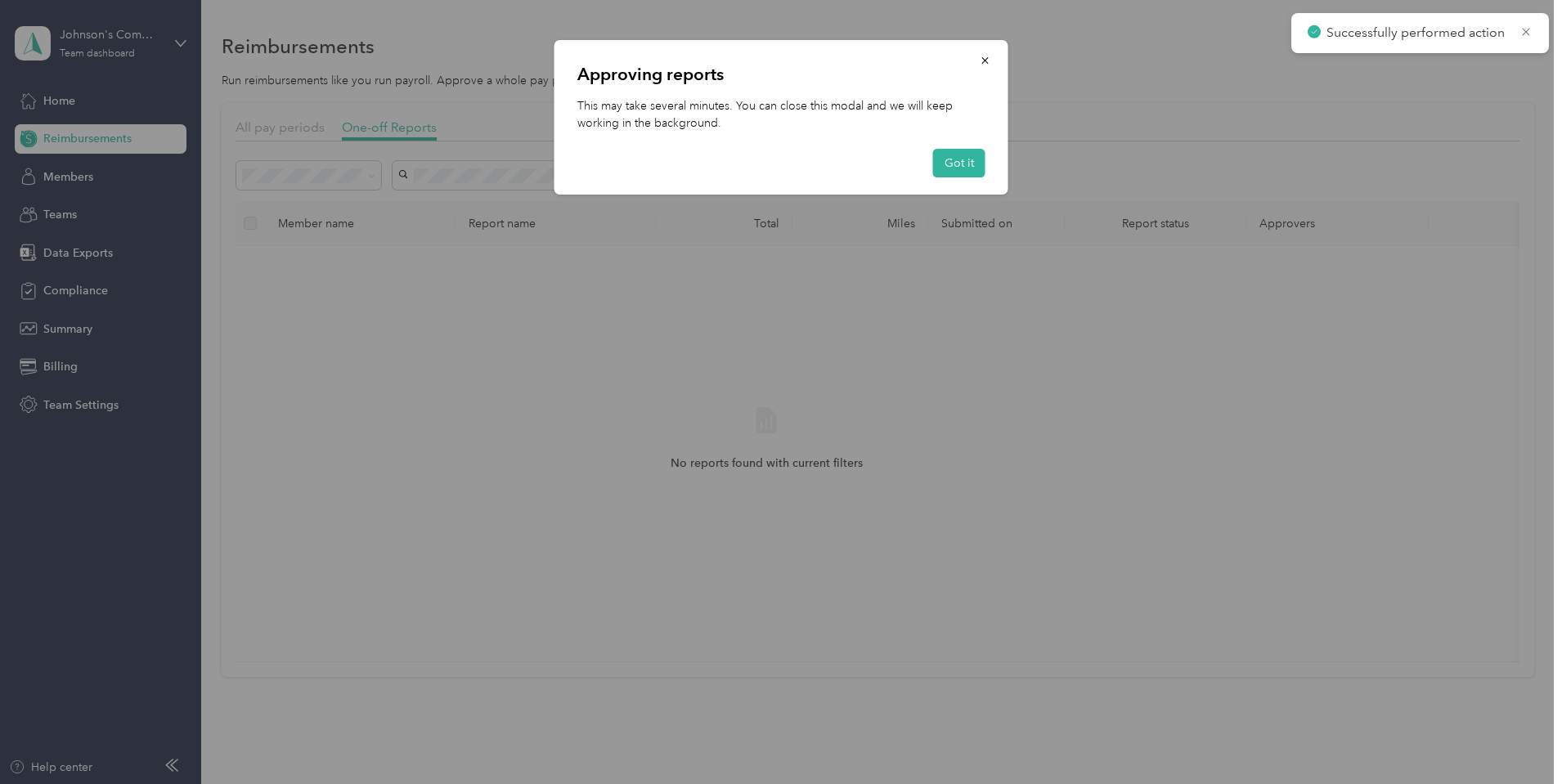 click on "Got it" at bounding box center (959, 163) 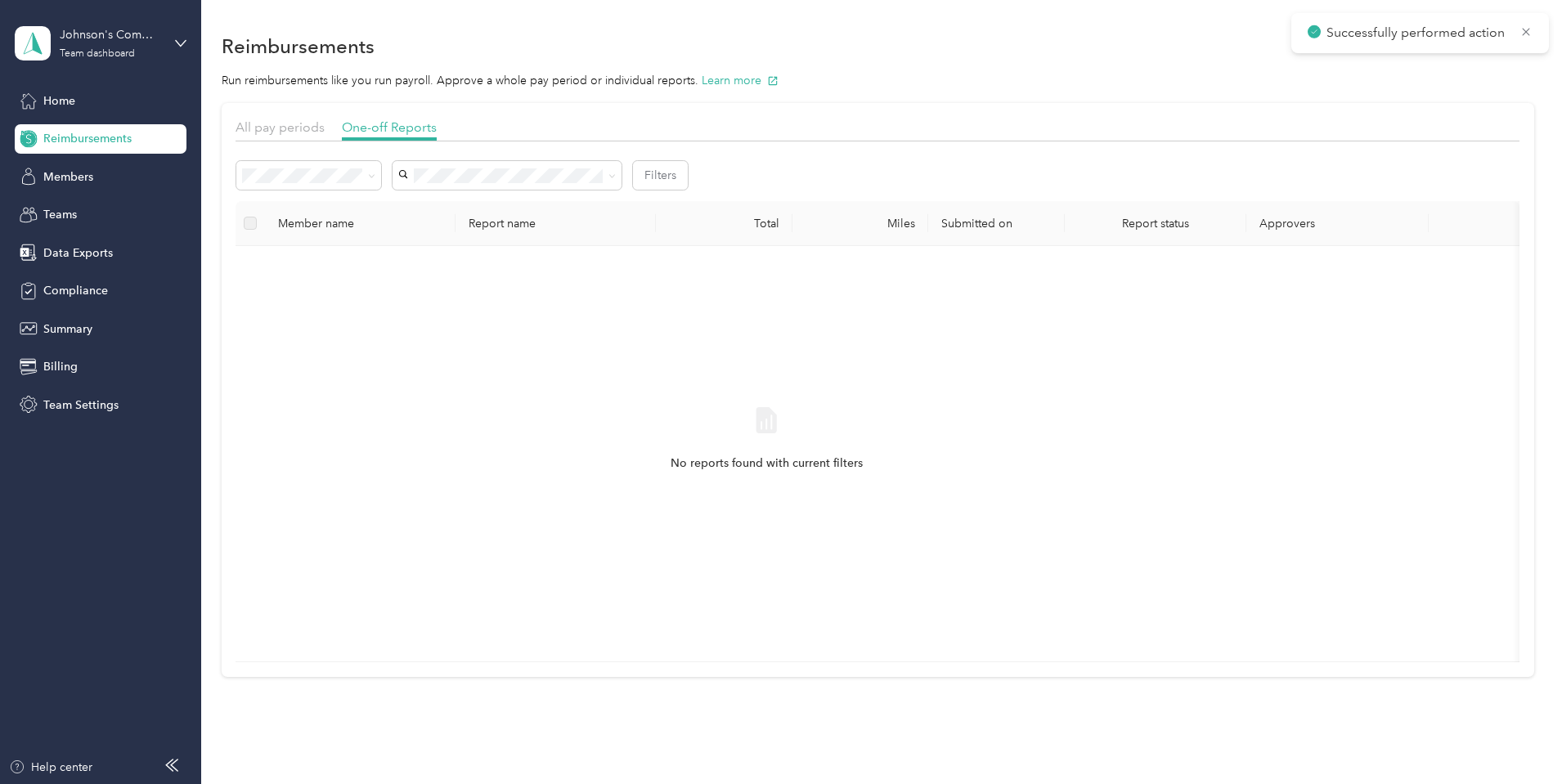 click on "All pay periods" at bounding box center [280, 127] 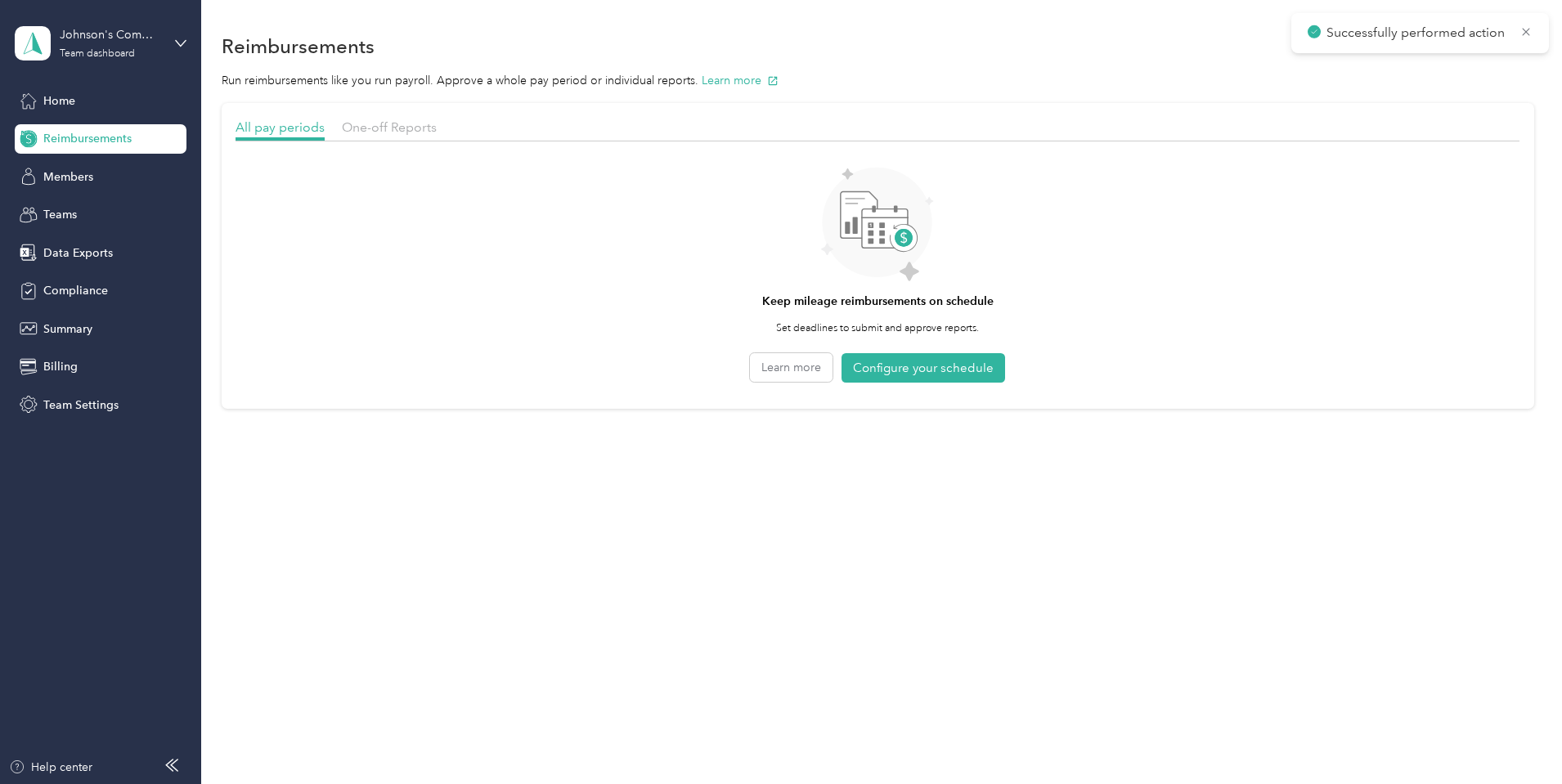 click on "One-off Reports" at bounding box center [389, 127] 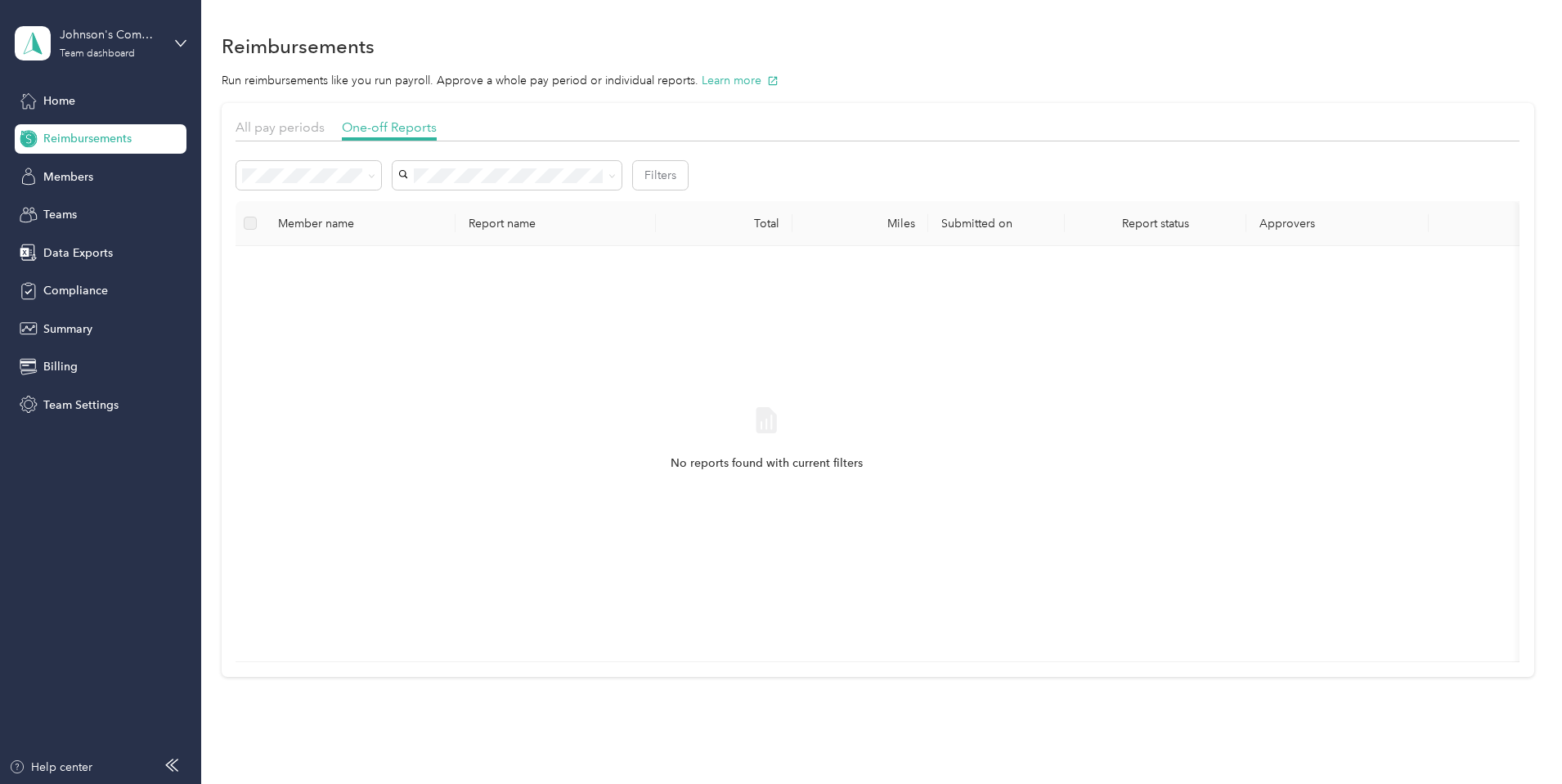 click on "All" at bounding box center [418, 204] 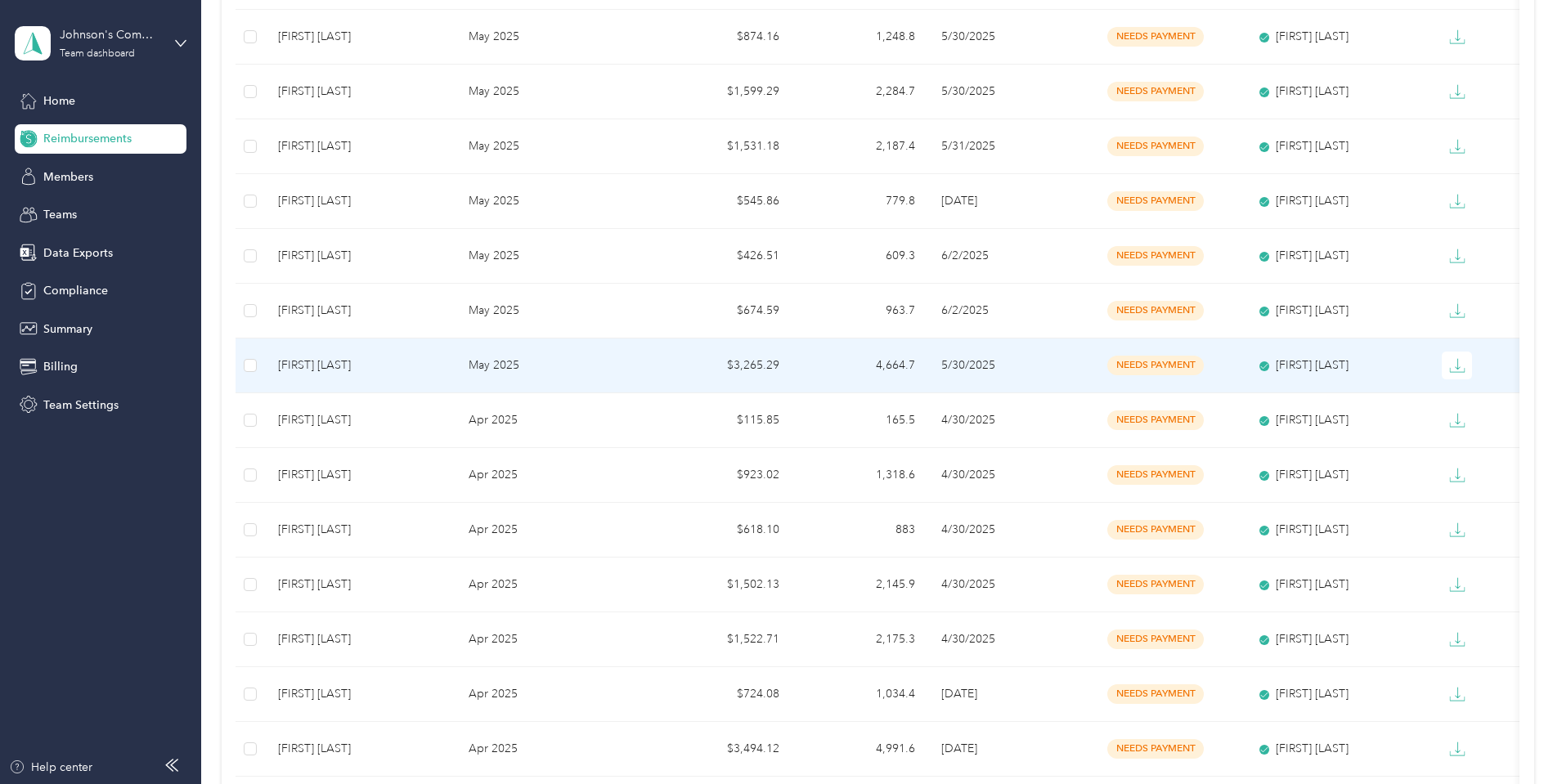 scroll, scrollTop: 1553, scrollLeft: 0, axis: vertical 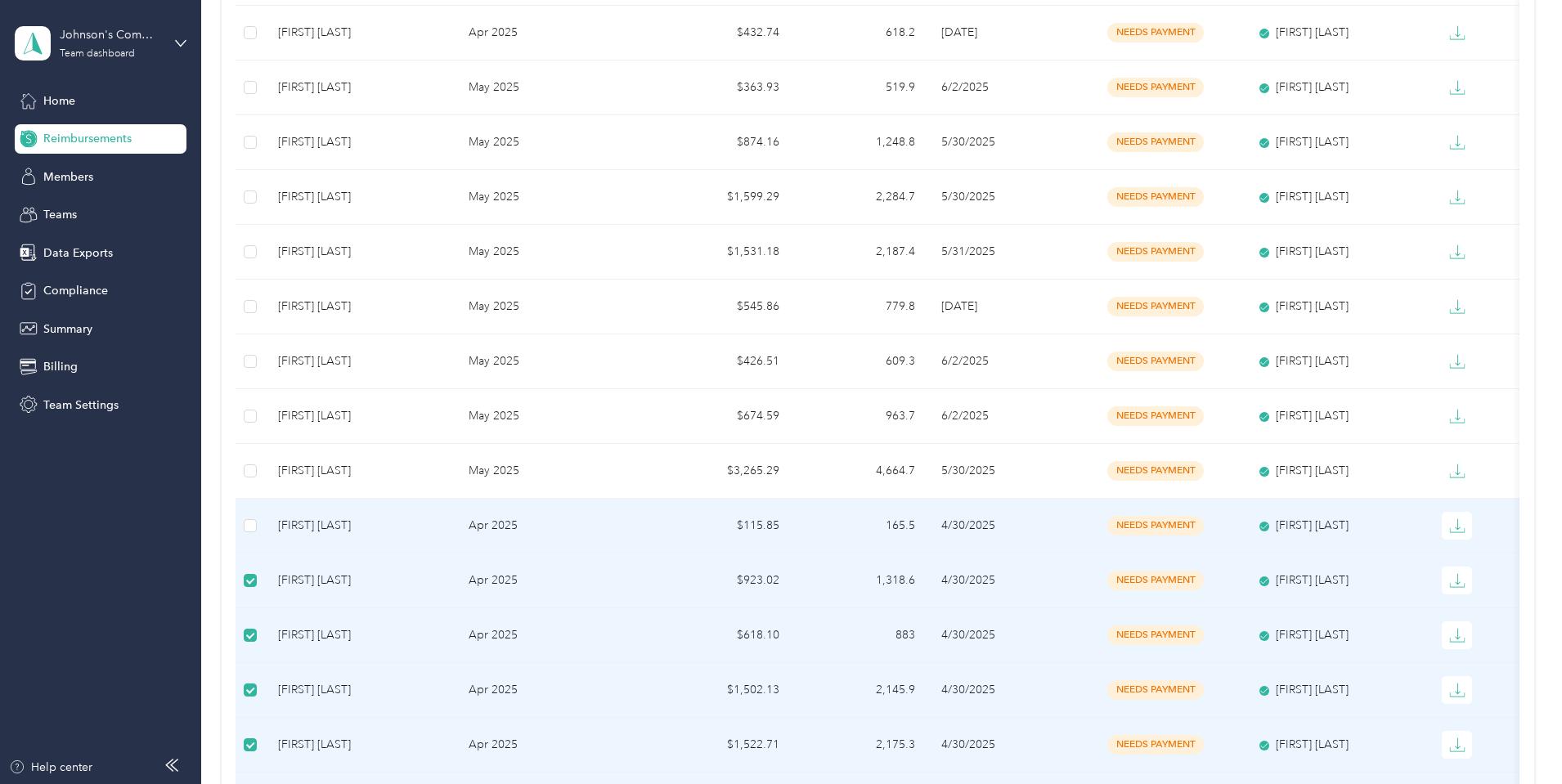 click at bounding box center (250, 526) 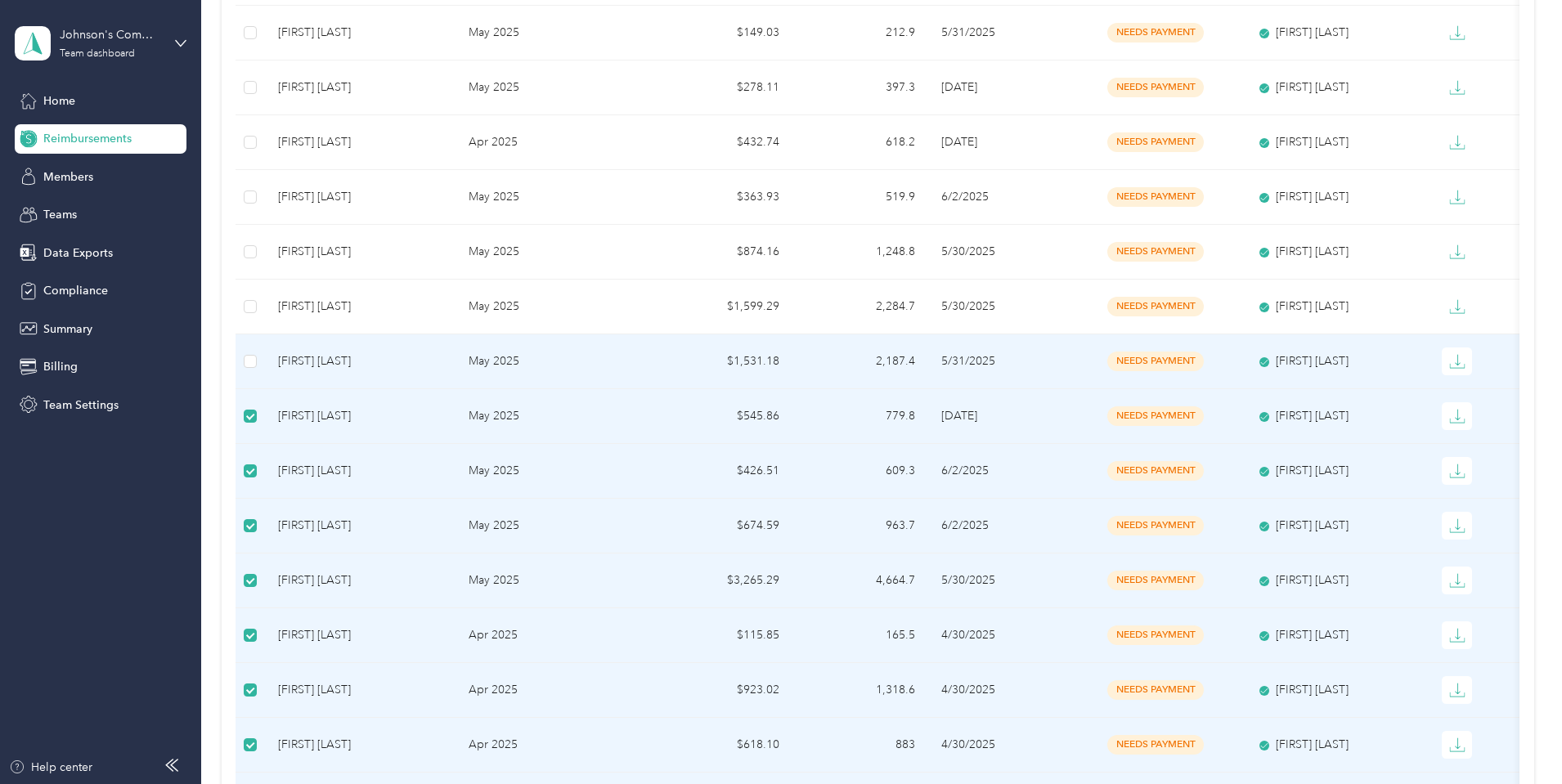 scroll, scrollTop: 981, scrollLeft: 0, axis: vertical 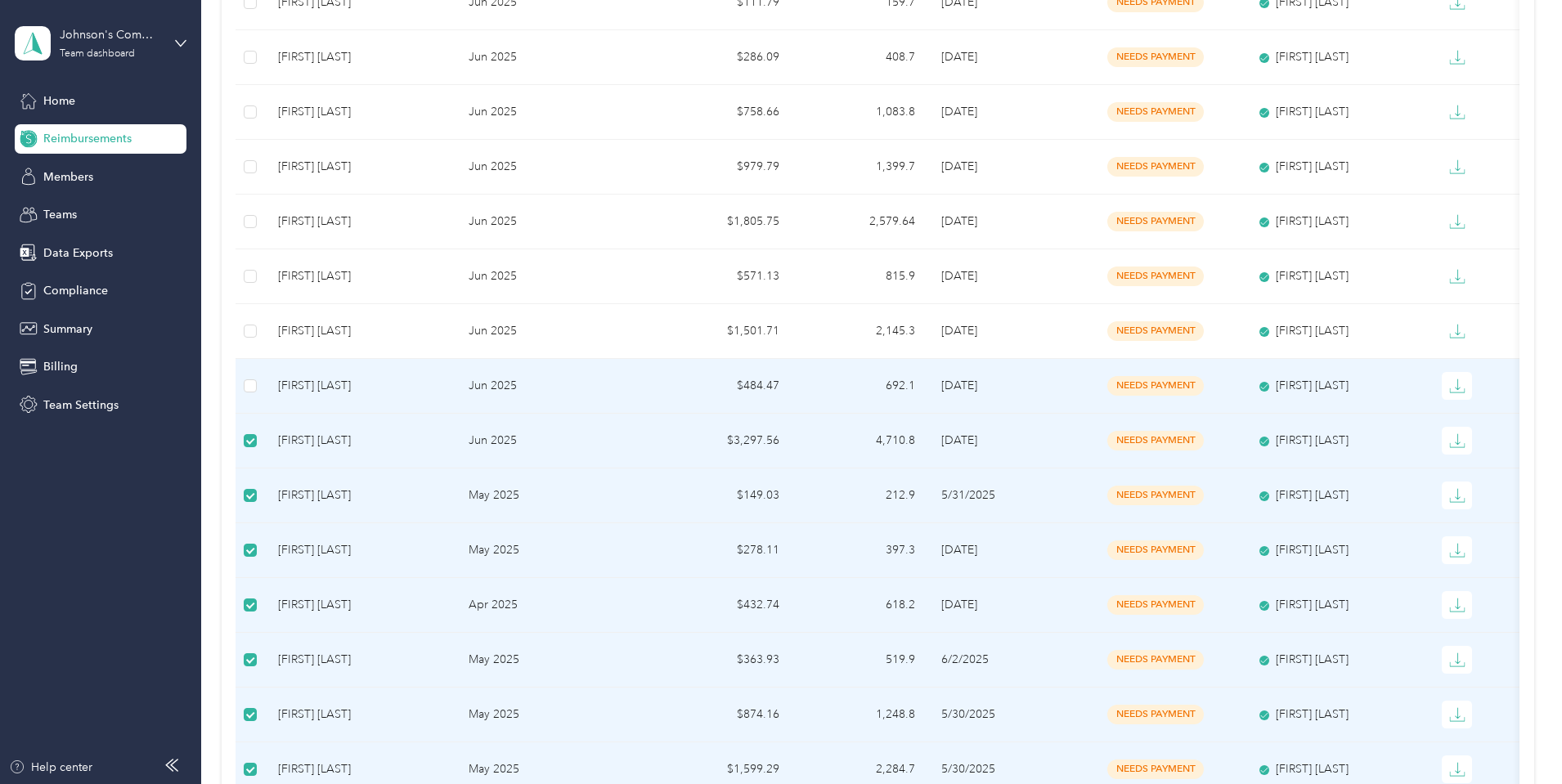 click at bounding box center [250, 386] 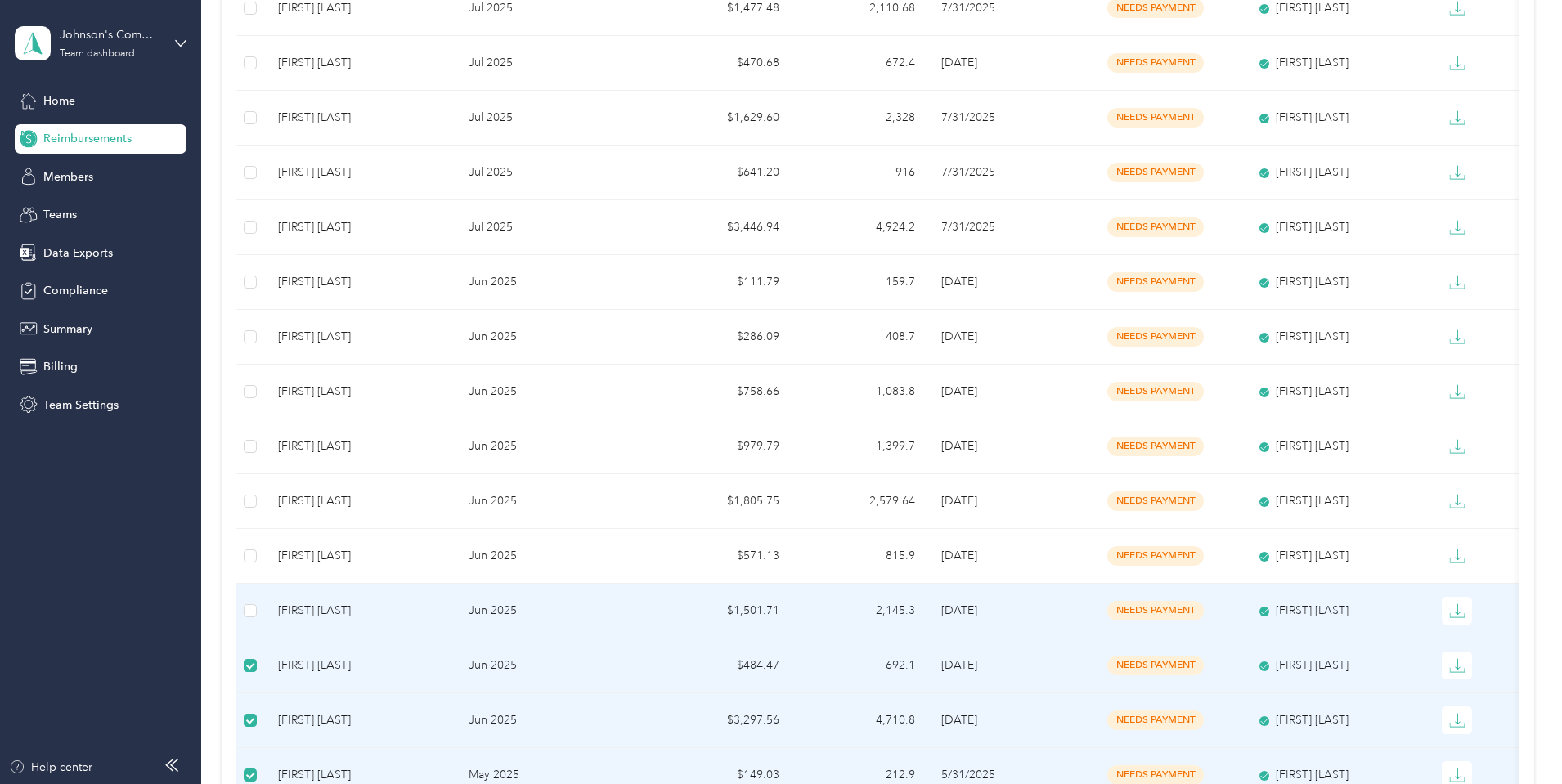 scroll, scrollTop: 327, scrollLeft: 0, axis: vertical 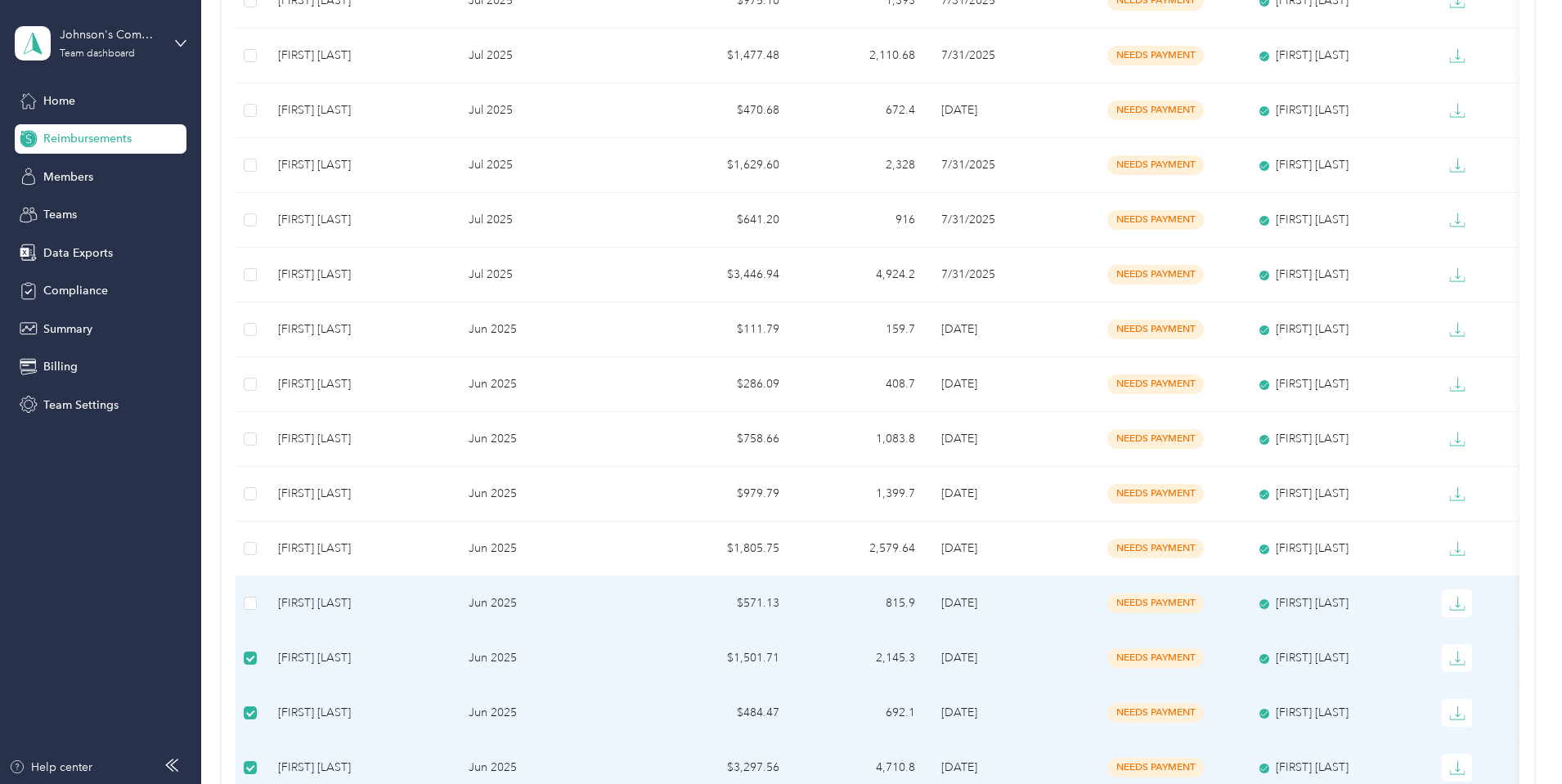 click at bounding box center (250, 603) 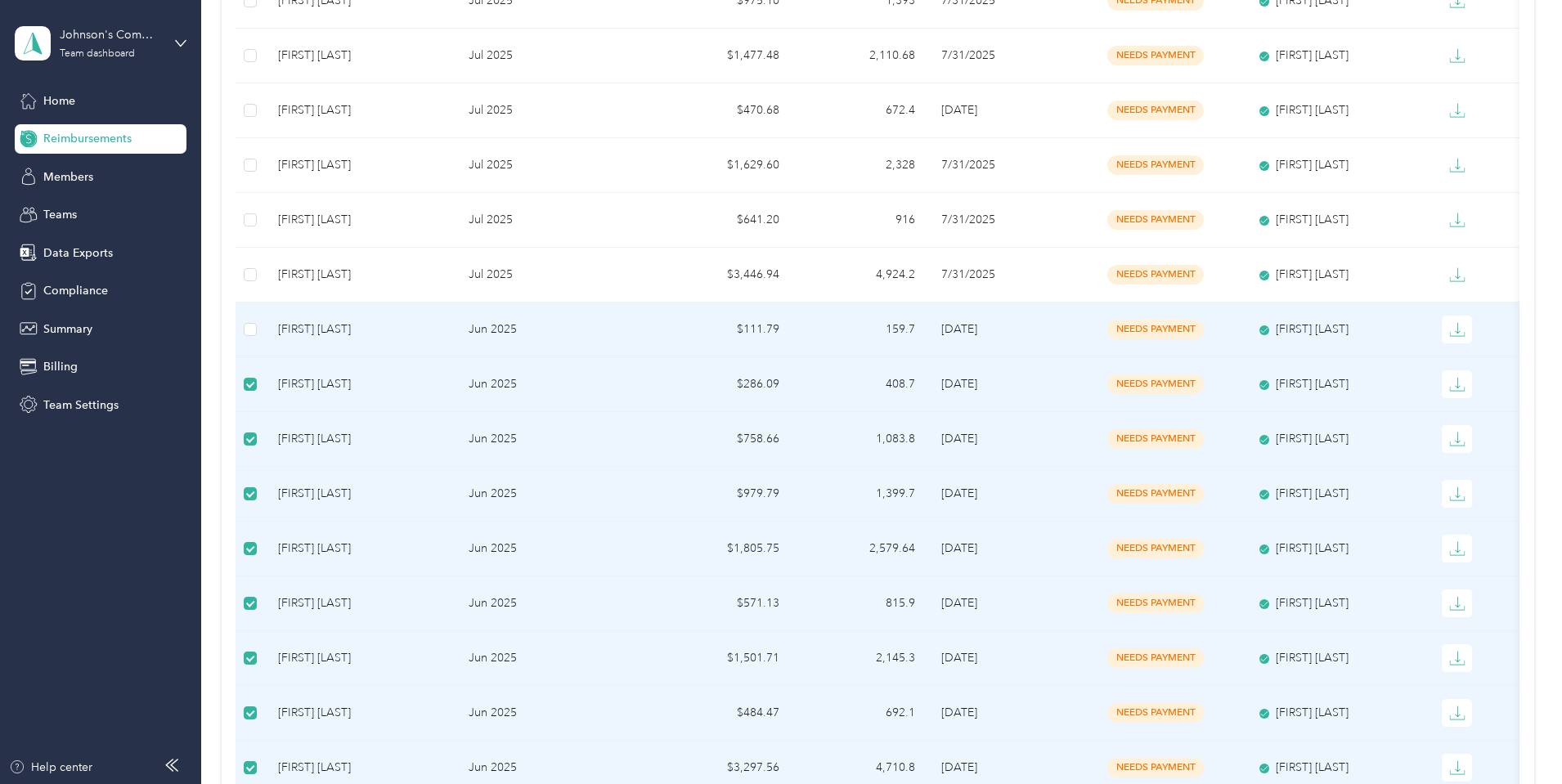click at bounding box center (250, 329) 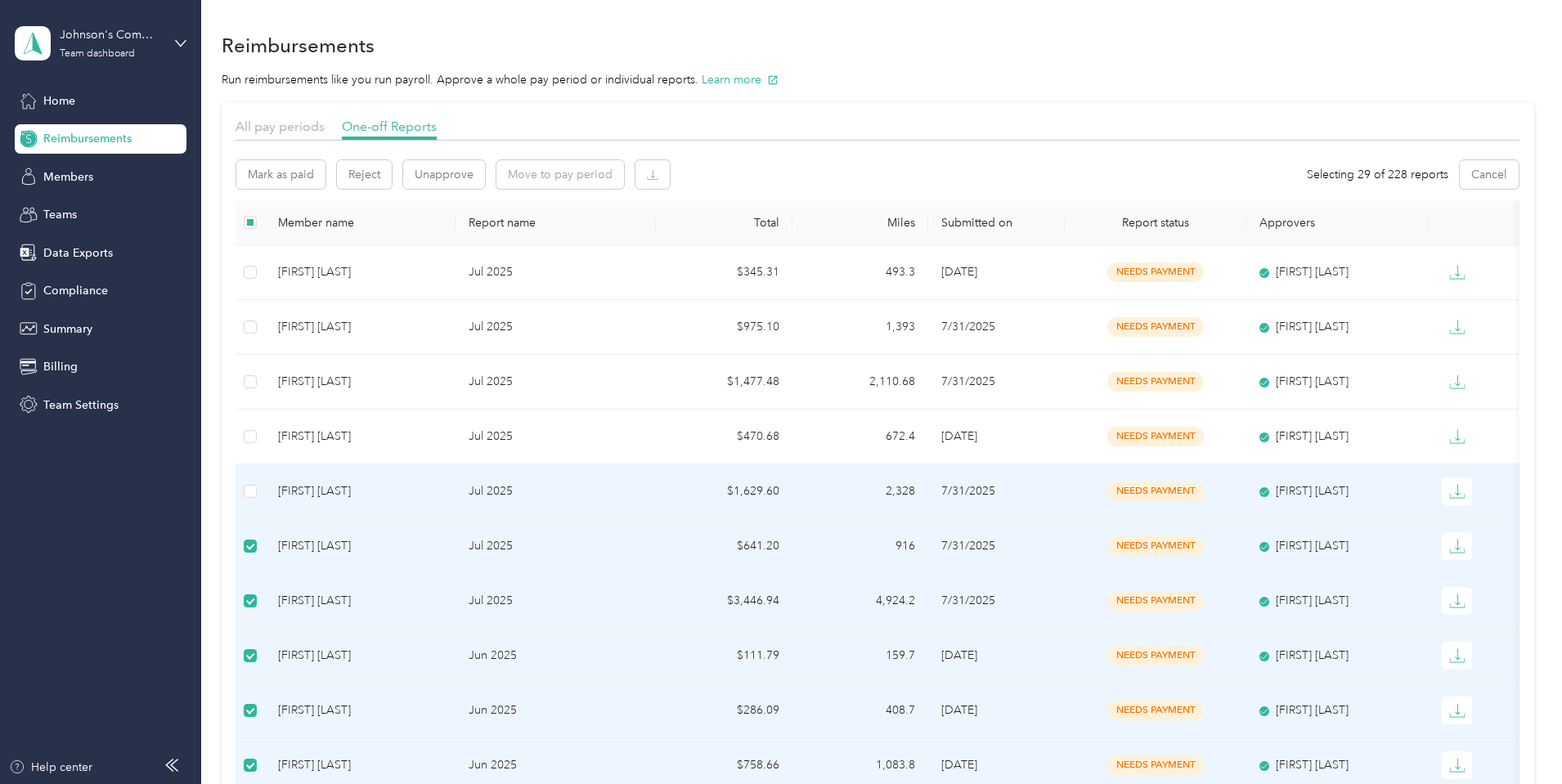scroll, scrollTop: 0, scrollLeft: 0, axis: both 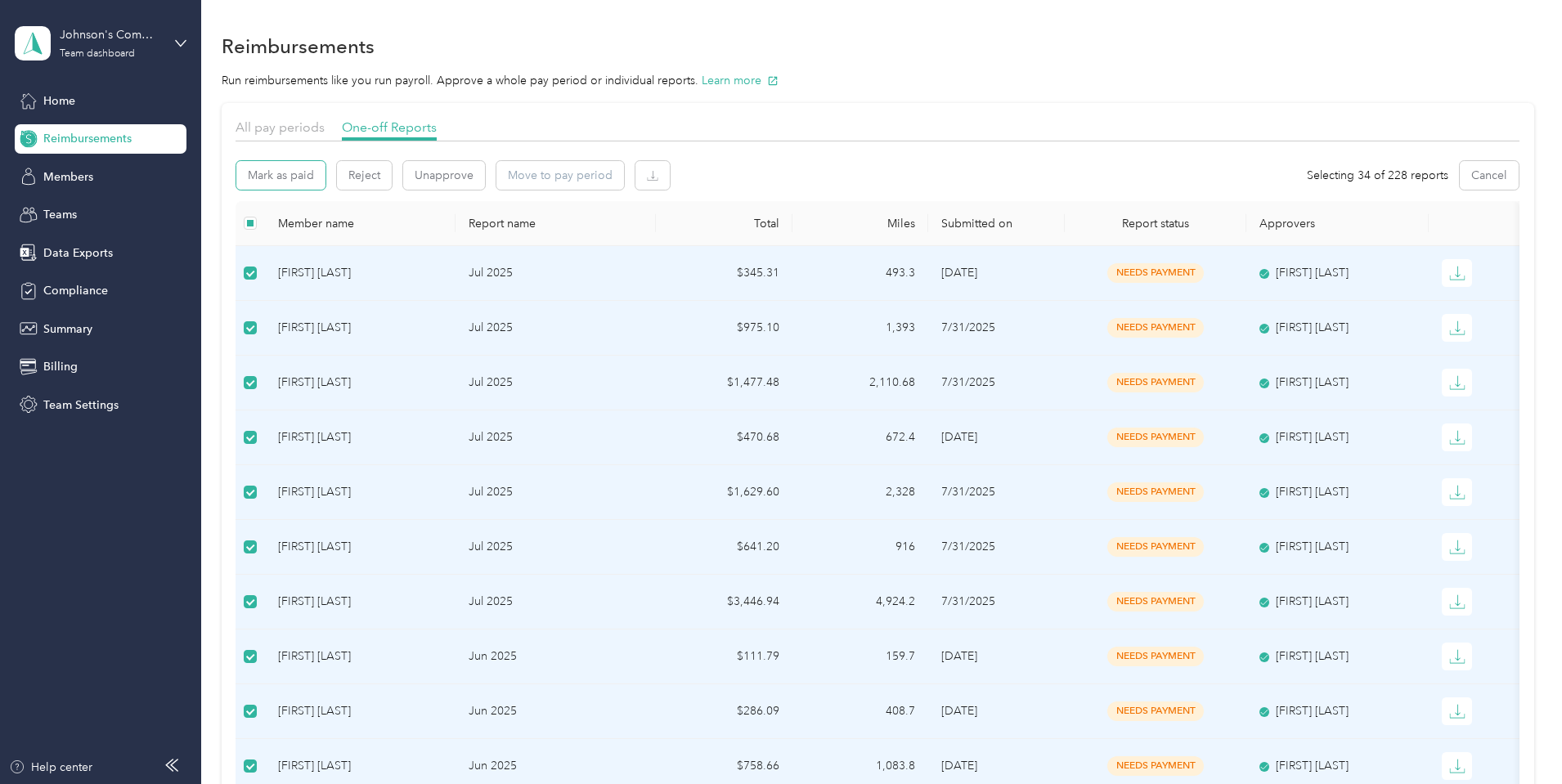 click on "Mark as paid" at bounding box center [281, 175] 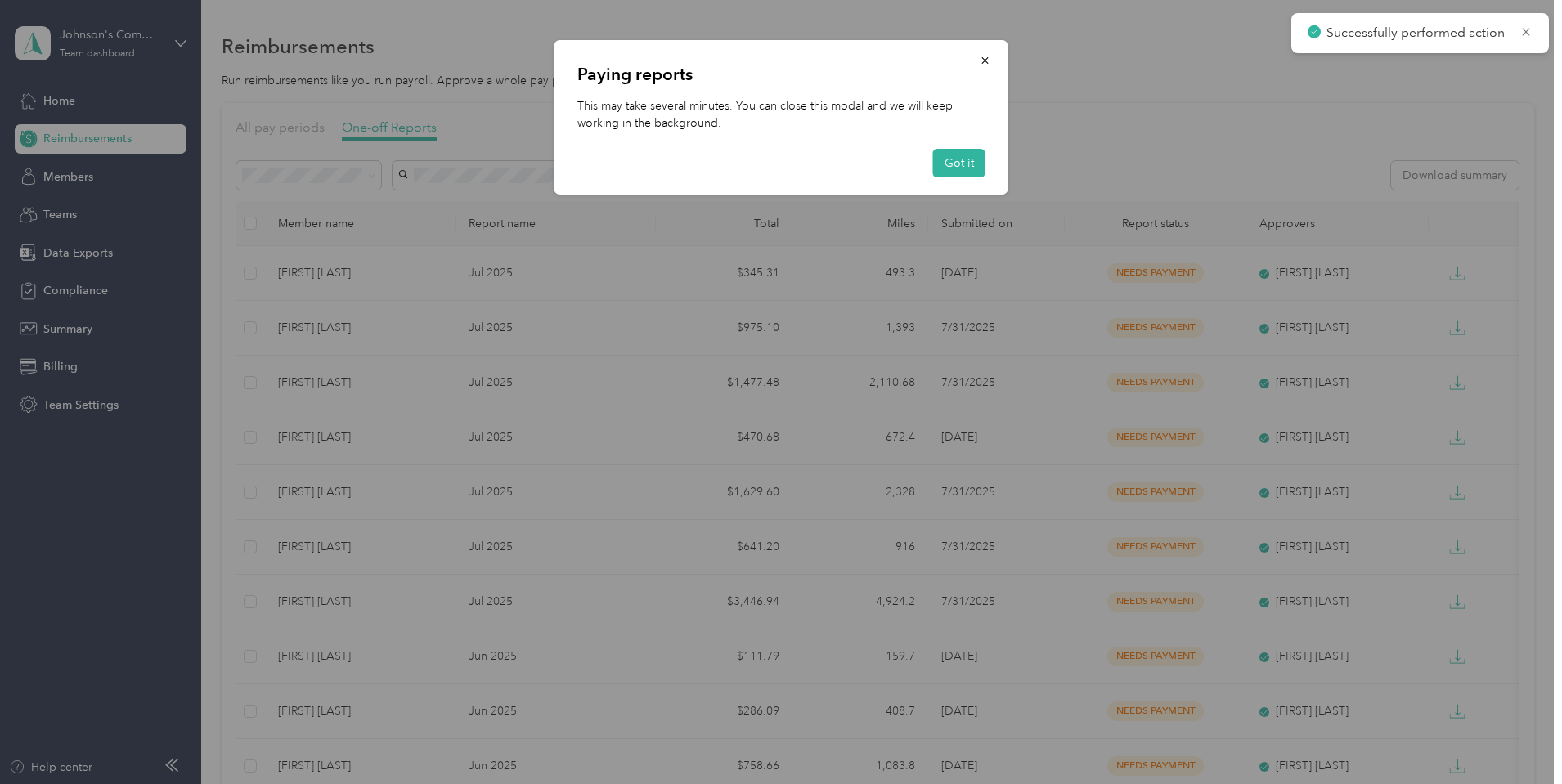 click on "Got it" at bounding box center [959, 163] 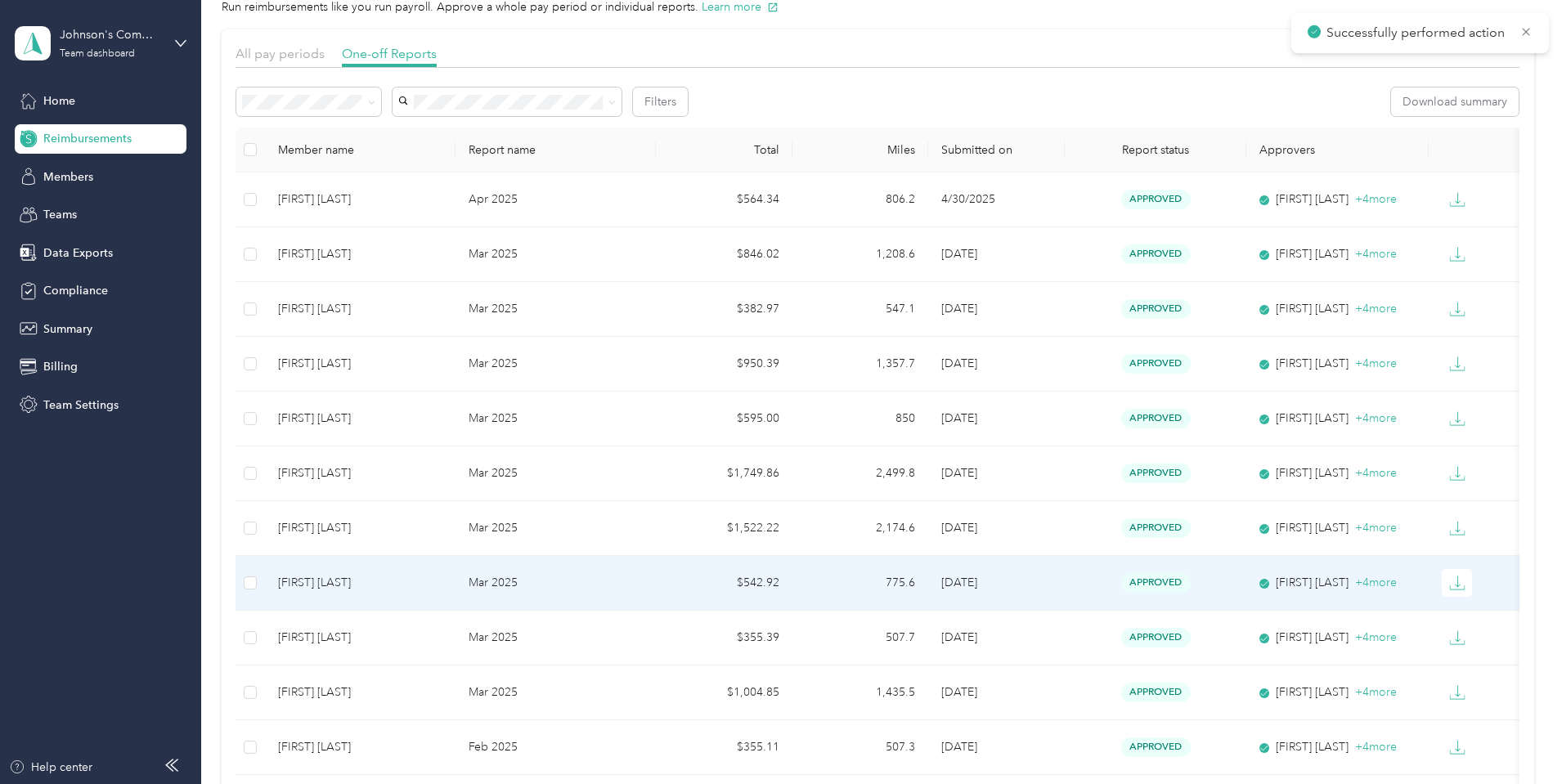scroll, scrollTop: 0, scrollLeft: 0, axis: both 